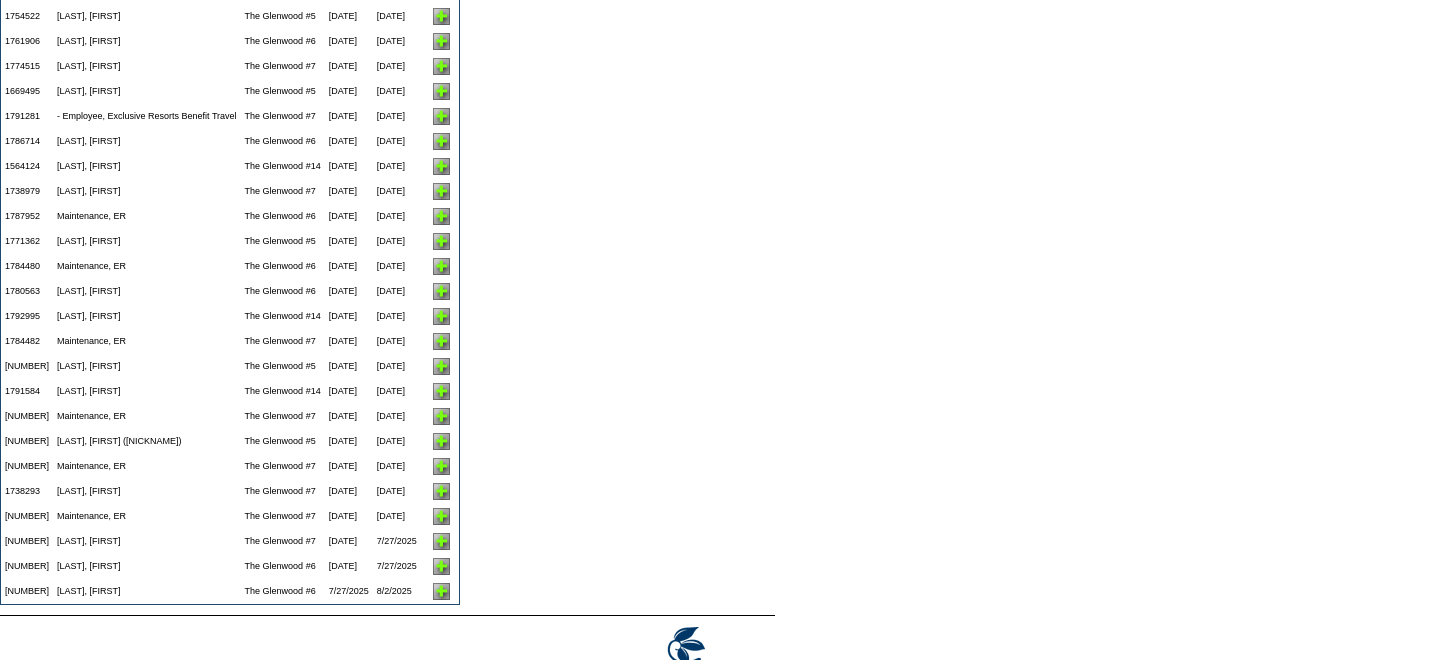 scroll, scrollTop: 12829, scrollLeft: 0, axis: vertical 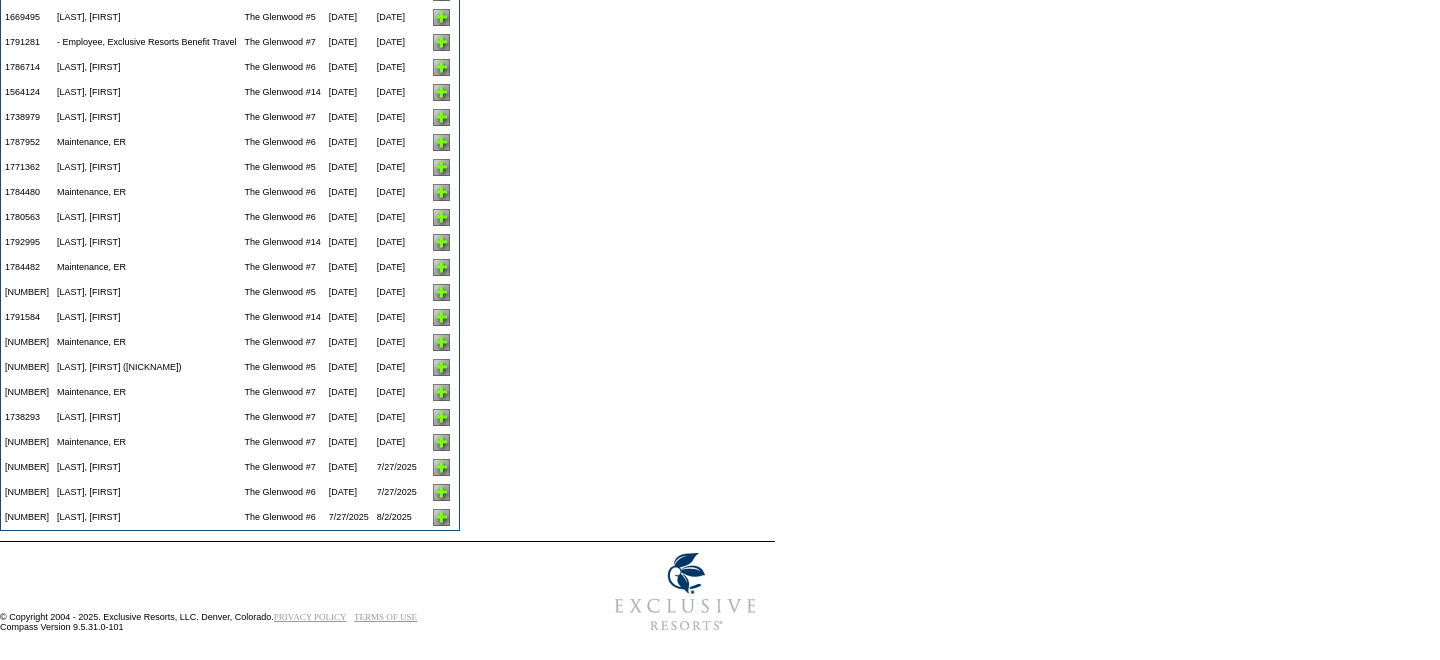 click at bounding box center [441, 517] 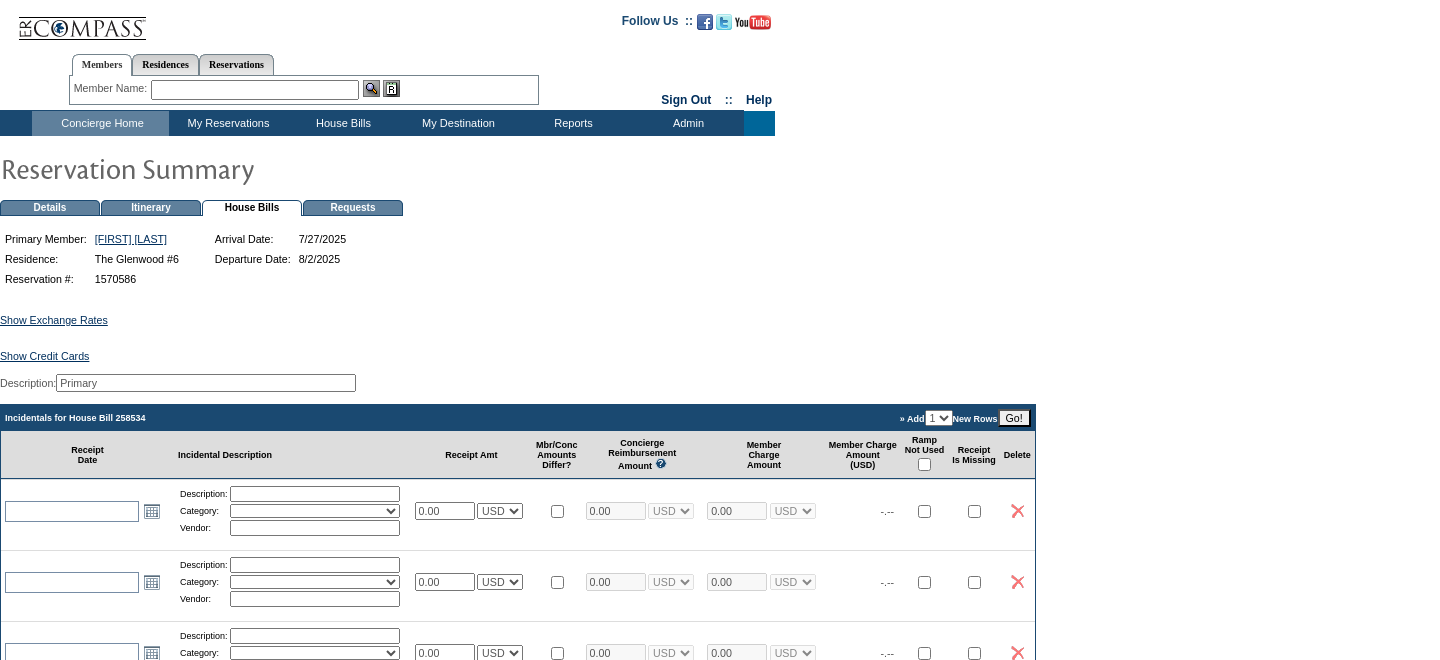 scroll, scrollTop: 0, scrollLeft: 0, axis: both 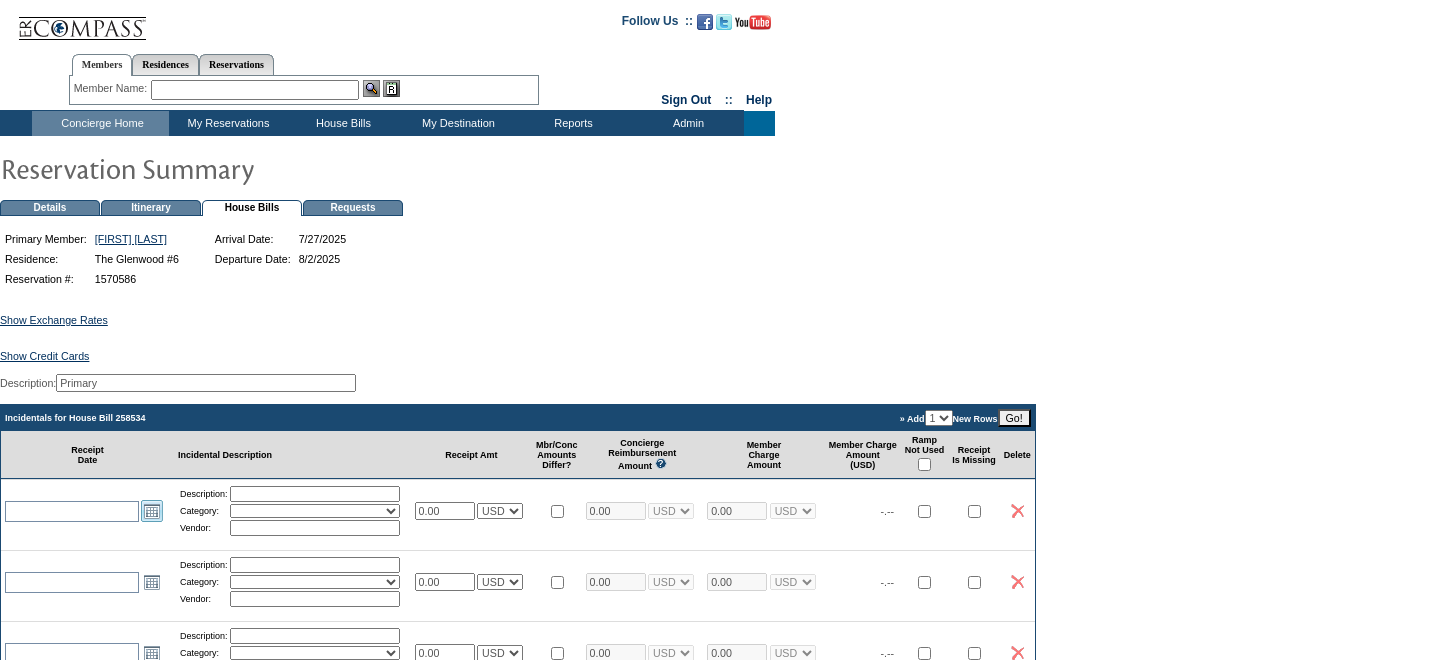 click on "Open the calendar popup." at bounding box center [152, 511] 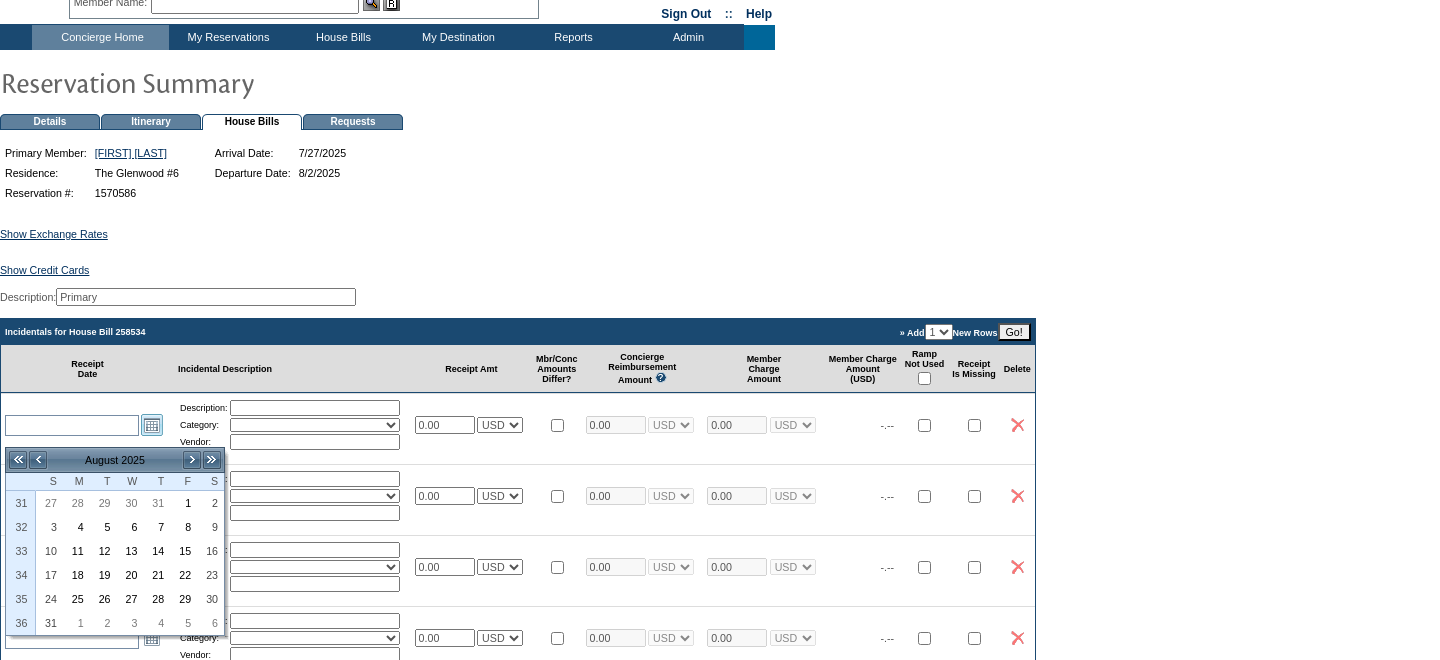 scroll, scrollTop: 107, scrollLeft: 0, axis: vertical 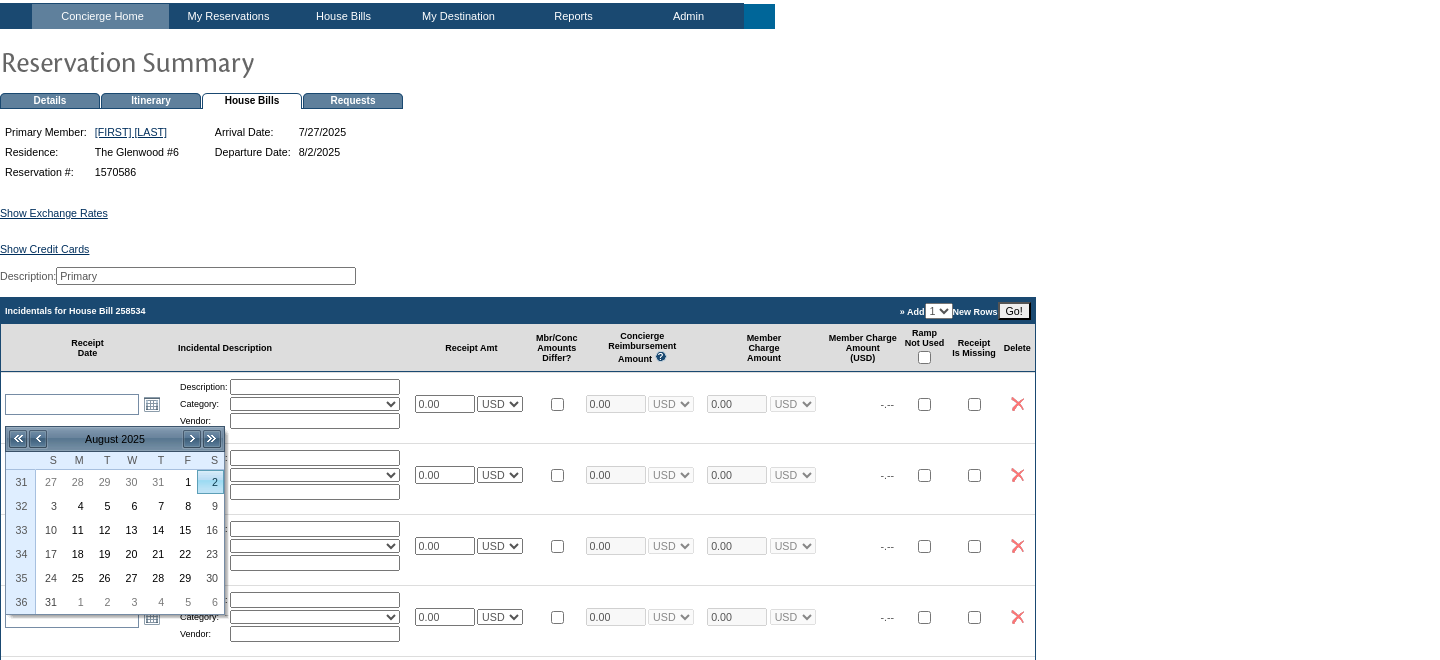 click on "2" at bounding box center [210, 482] 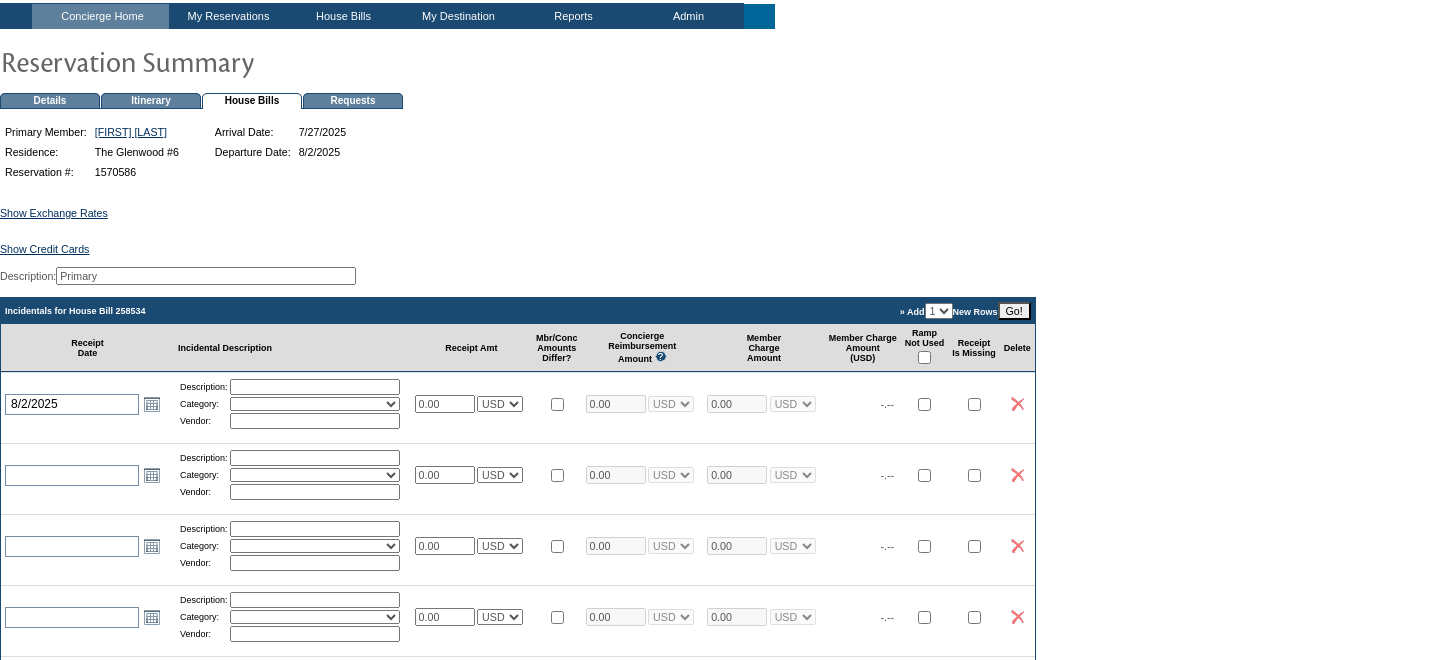 click at bounding box center [315, 387] 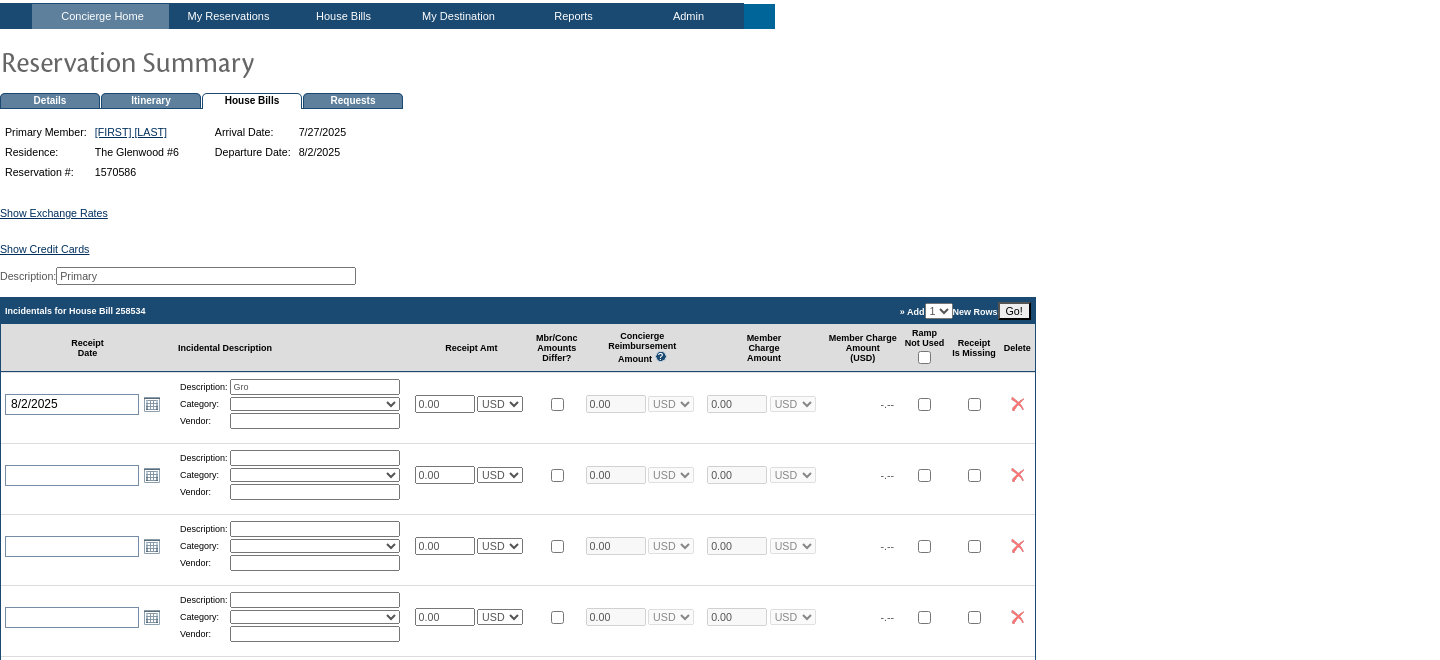 type on "Groceries" 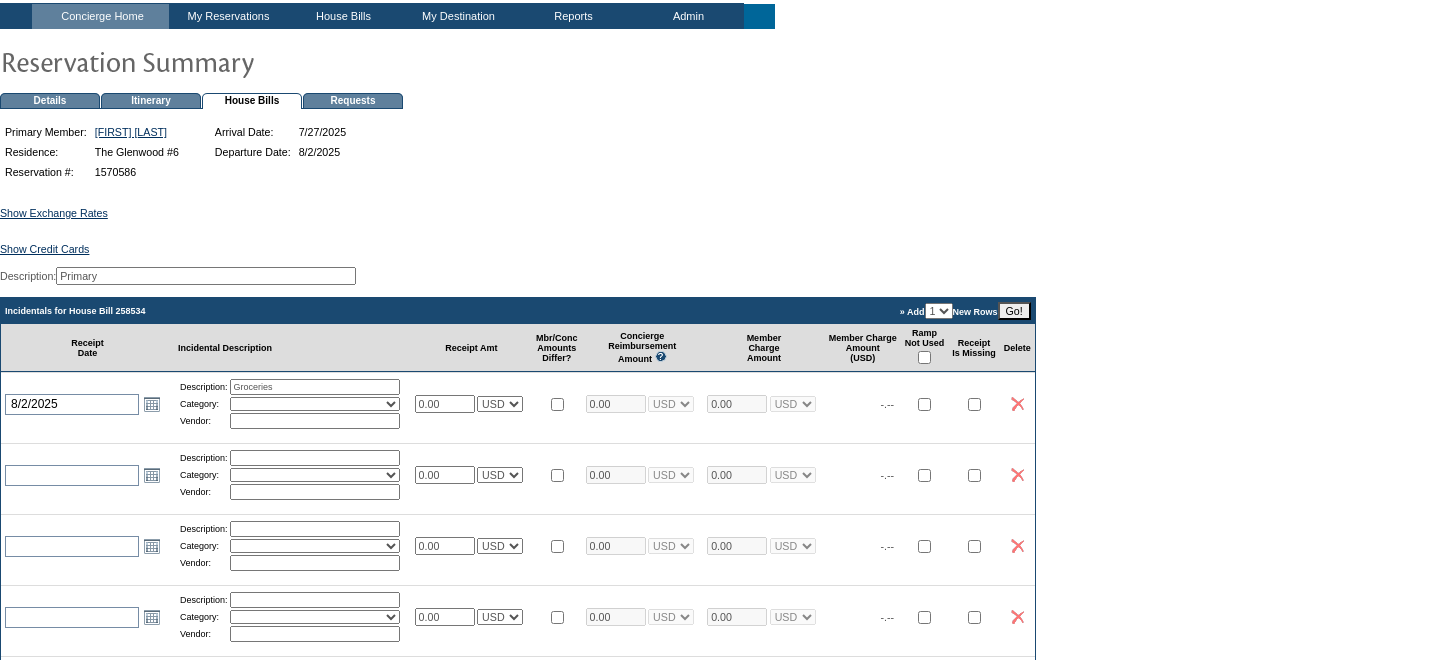 click on "Activities
Additional Housekeeping
Amenities Access Fee
Bath Amenities Reimbursement
Beach Club
Breakfast Groceries
Breakfast Service Charge
Child Care Rentals
Child Care Services / Nanny
Damage Reimbursement
Destination Cellars
ER Revenue
F&B Revenue
Gifts
Gratuity
Groceries / Beverages
House Bill Credit
Lift Tickets
Misc / Other Charges
Private Chef
Rental Fees
Runner Fees
Shipping
Spa Services
Transportation" at bounding box center (315, 404) 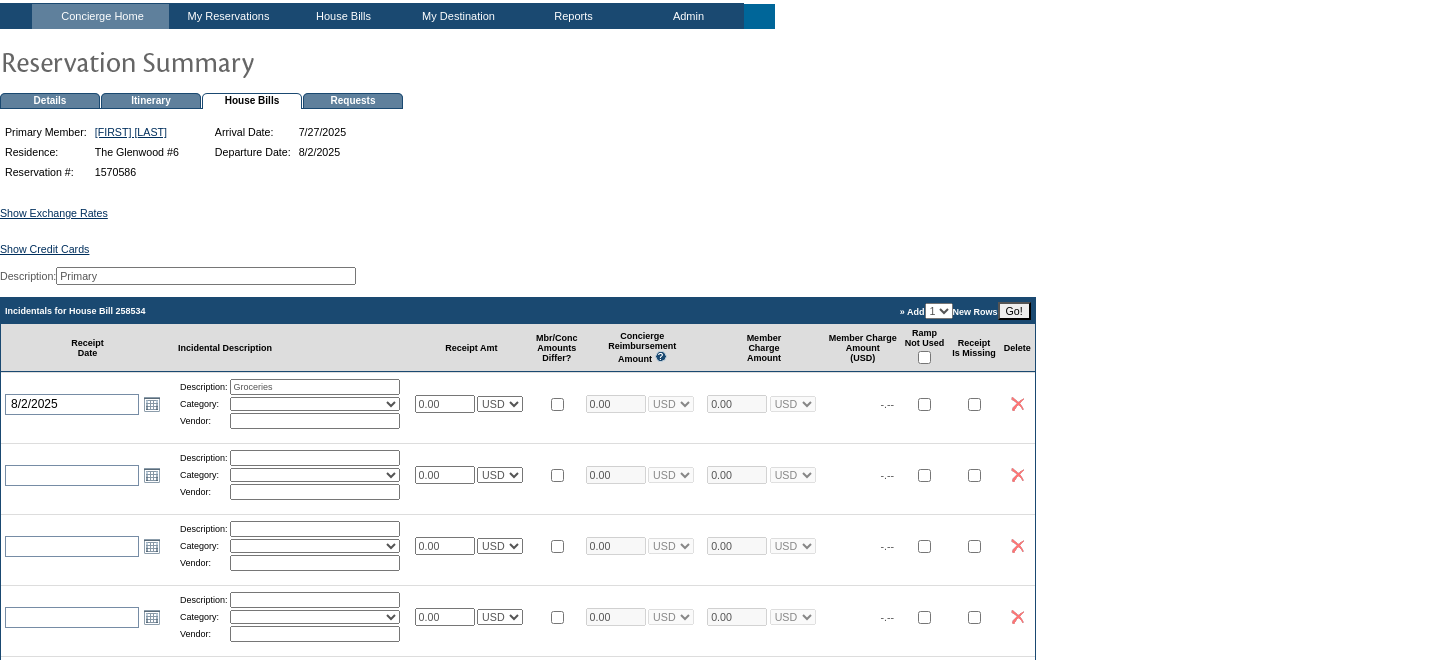 select on "11" 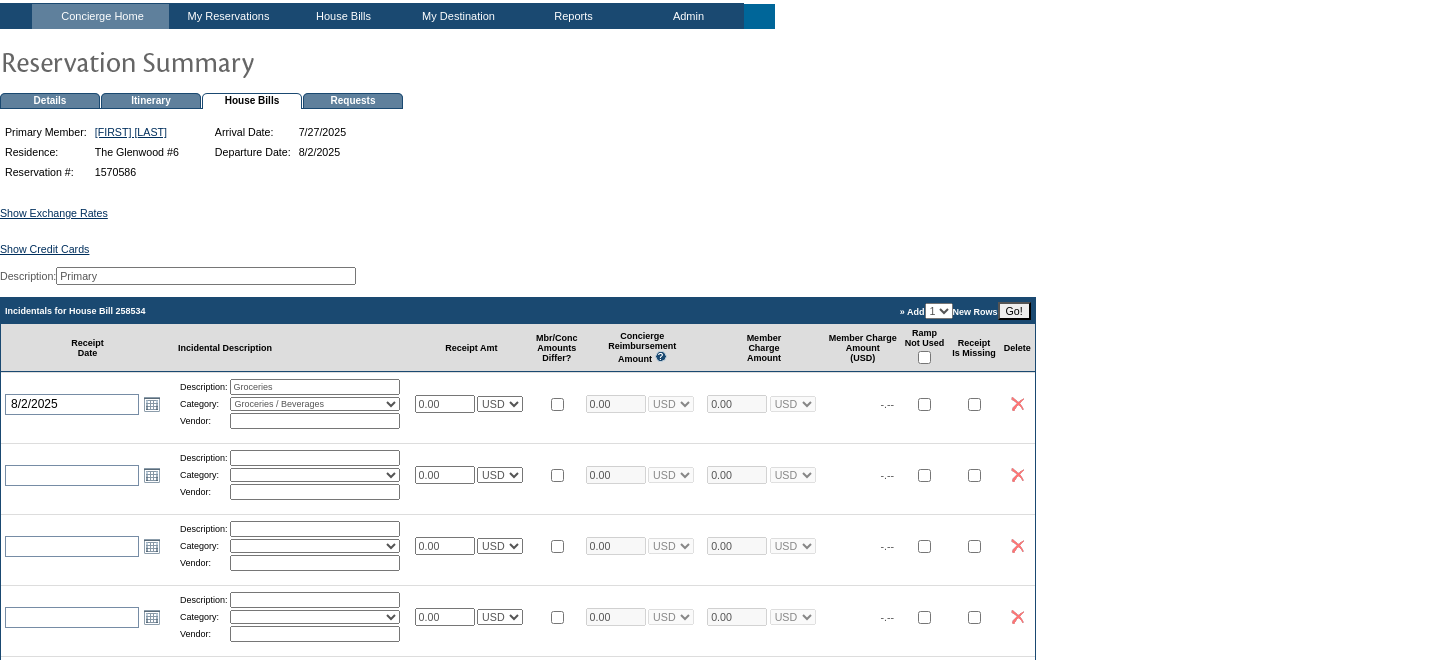 click at bounding box center [315, 421] 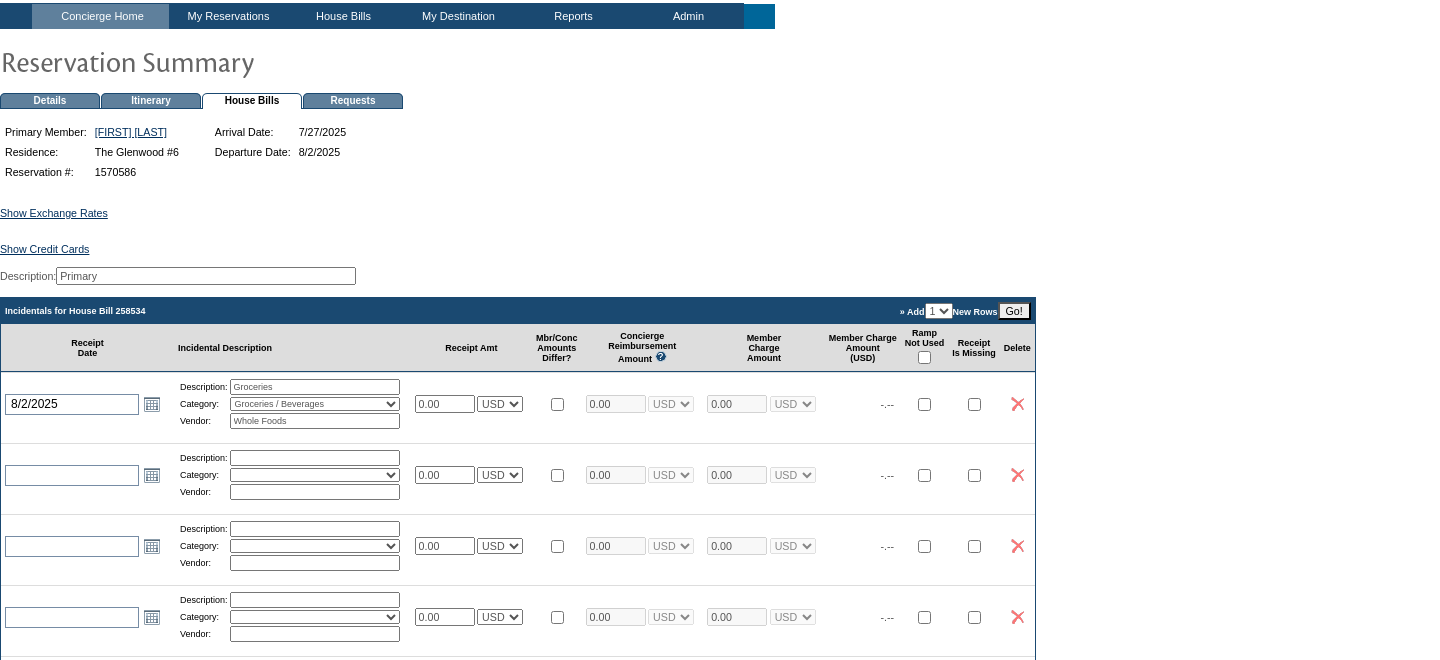 type on "Whole Foods" 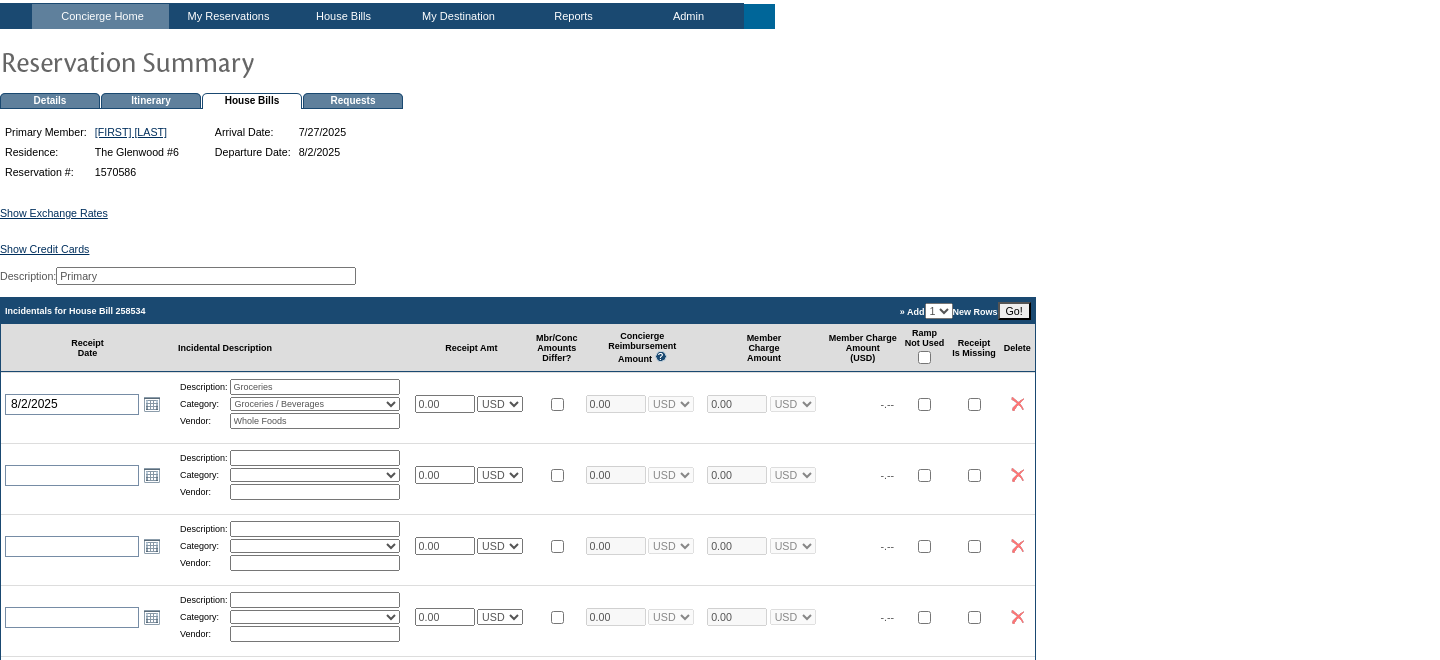 click on "0.00" at bounding box center [445, 404] 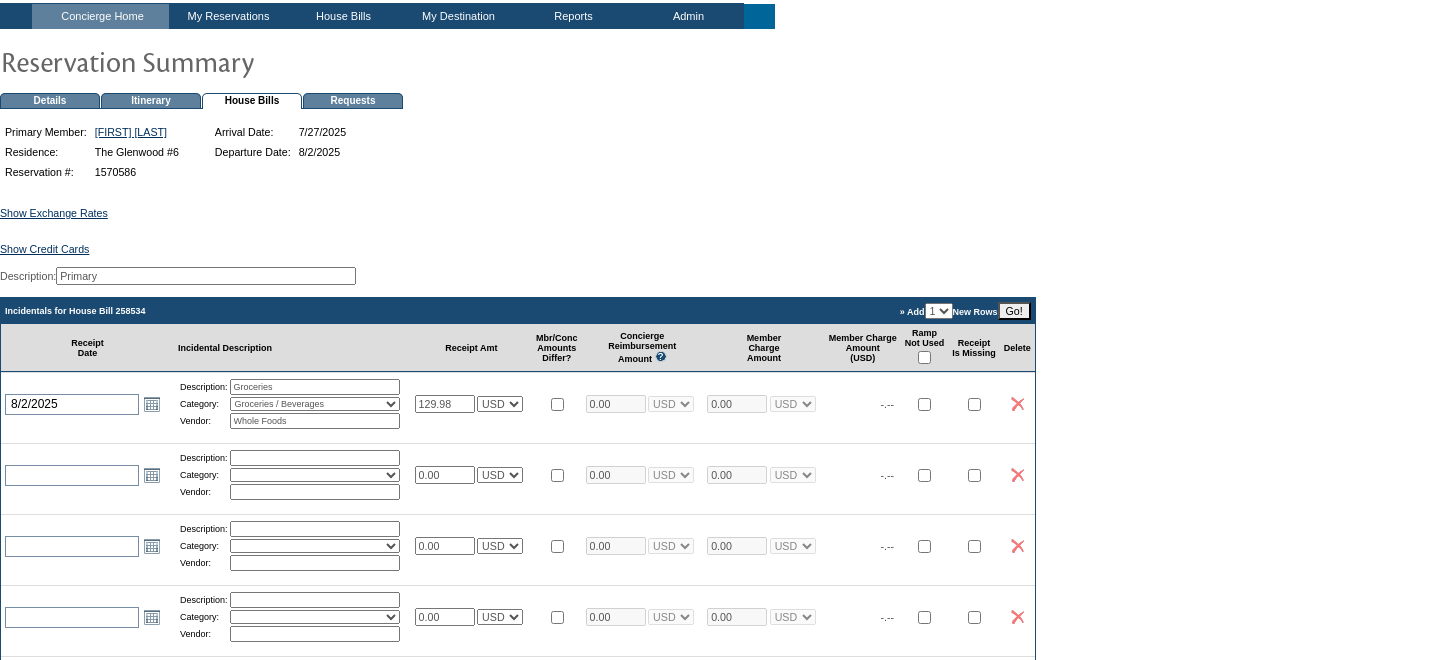type on "129.98" 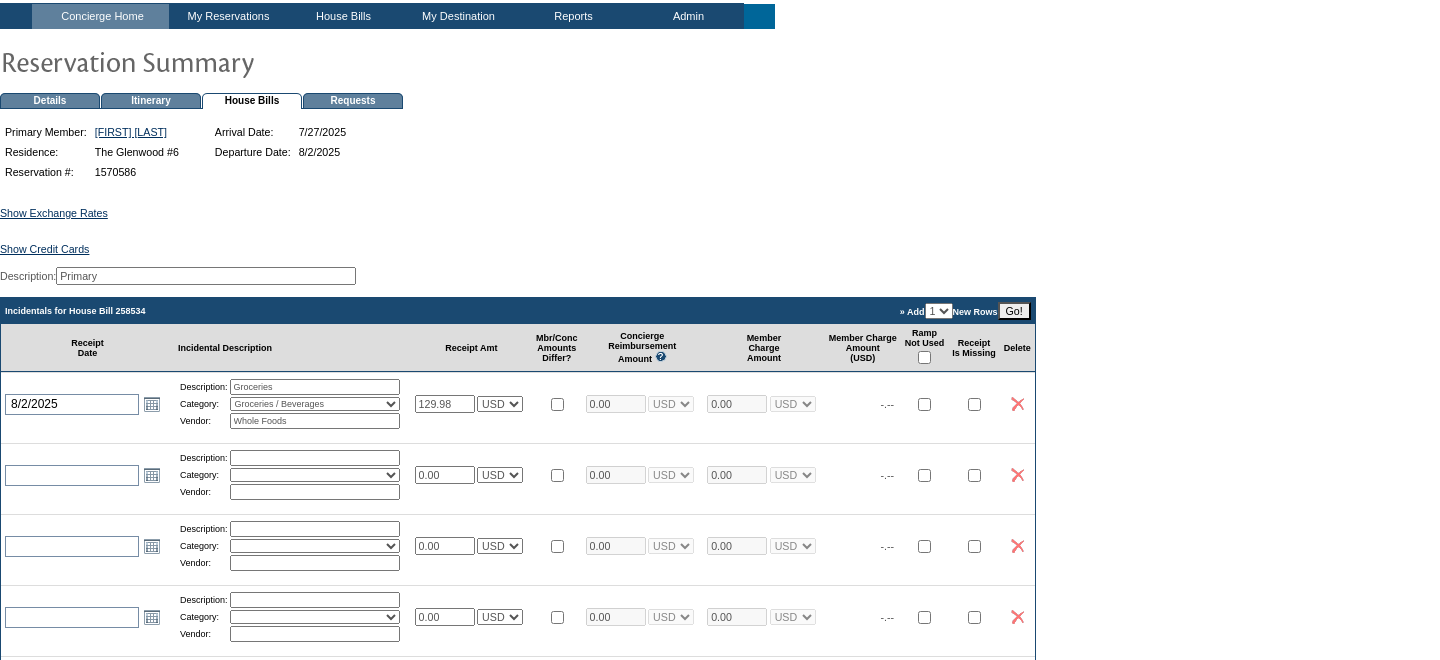 type on "129.98" 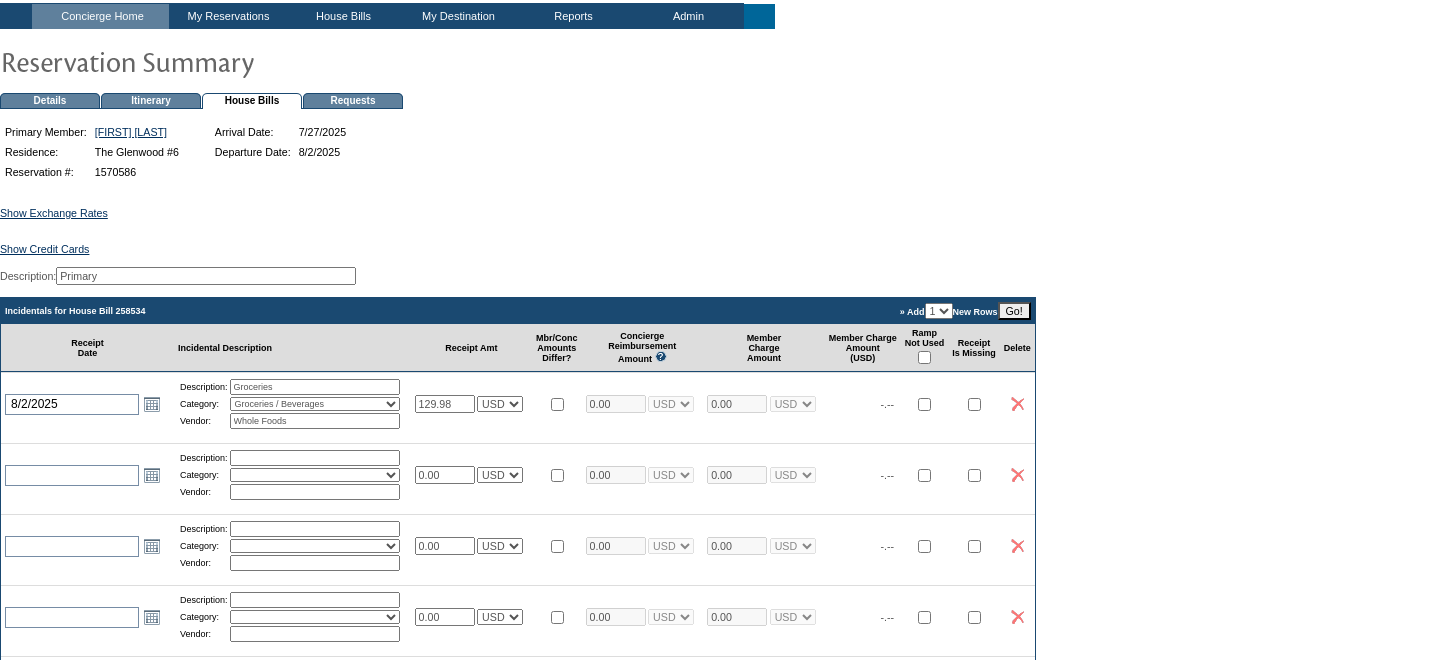 select on "1" 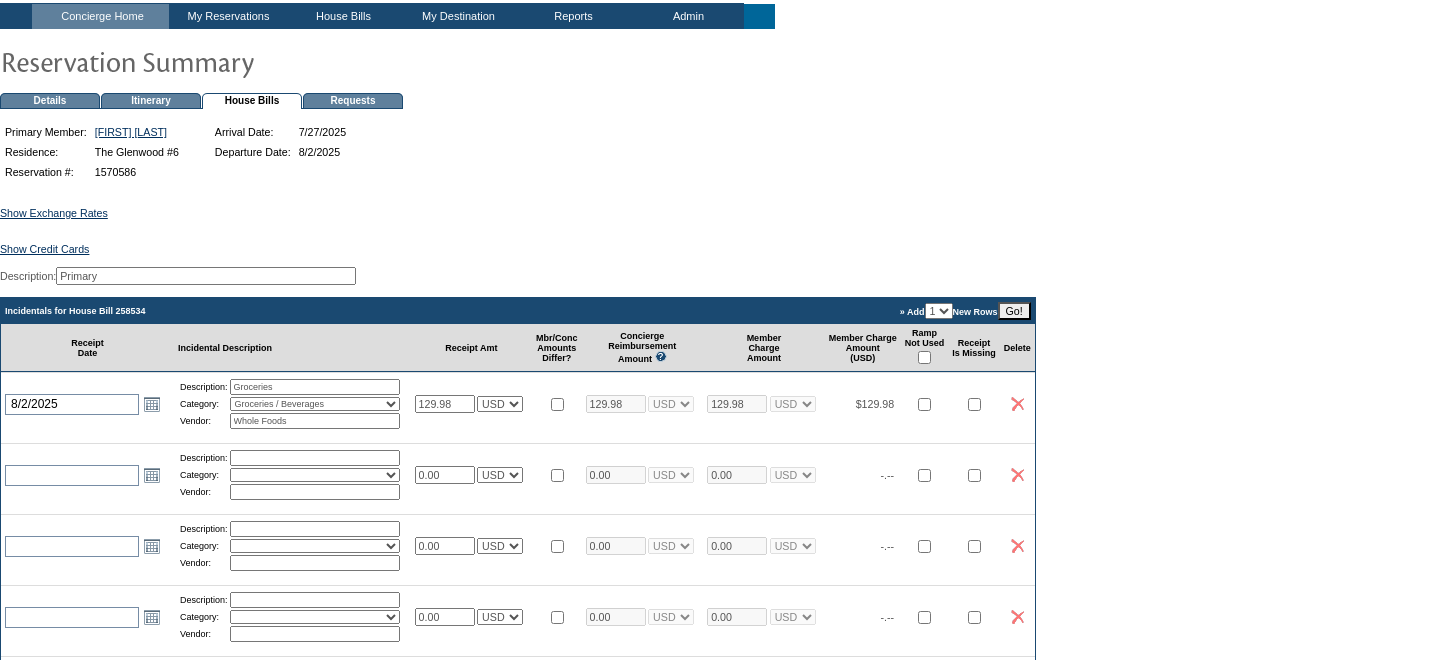select on "1" 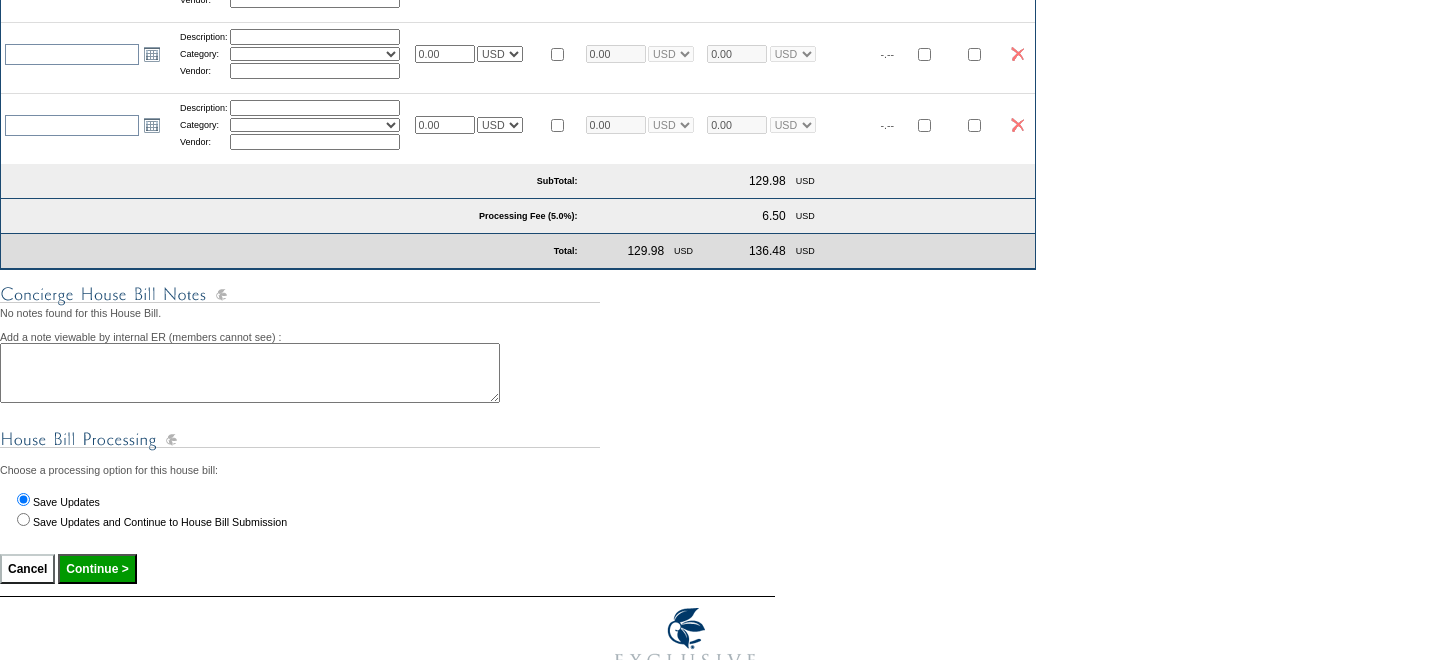 scroll, scrollTop: 671, scrollLeft: 0, axis: vertical 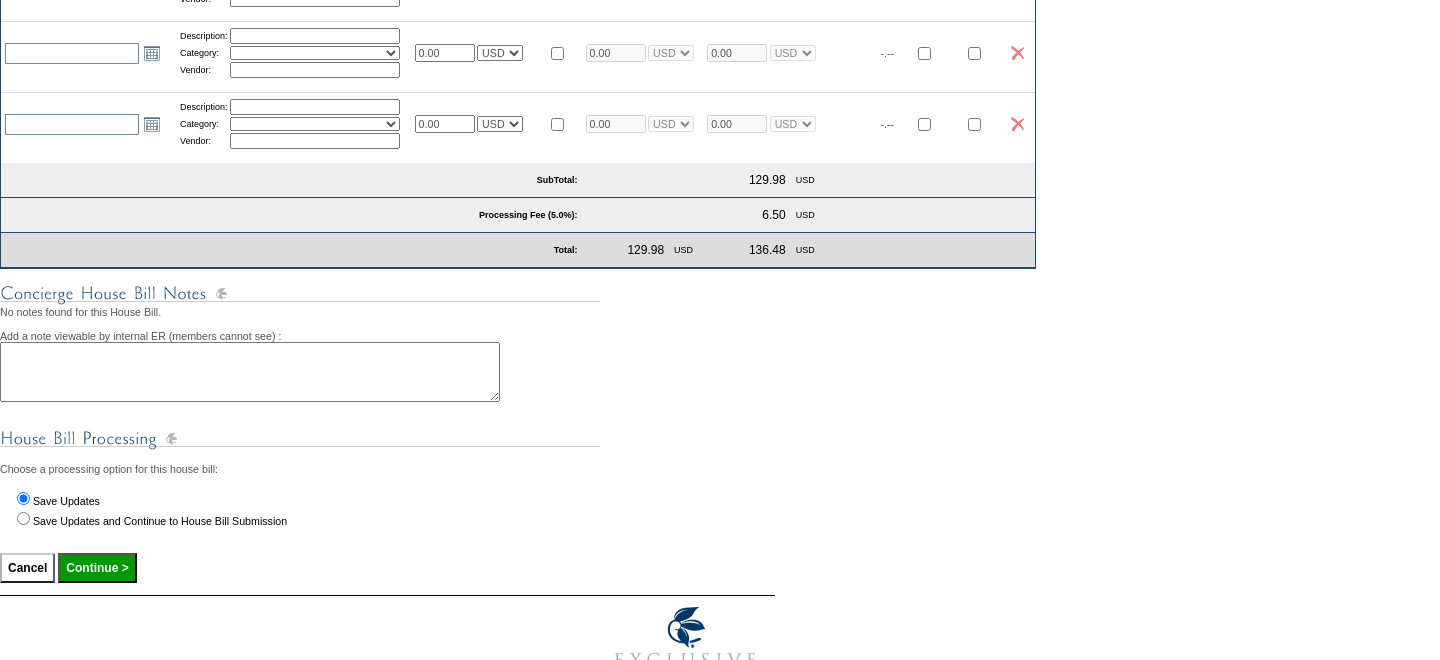 click on "Continue >" at bounding box center (97, 568) 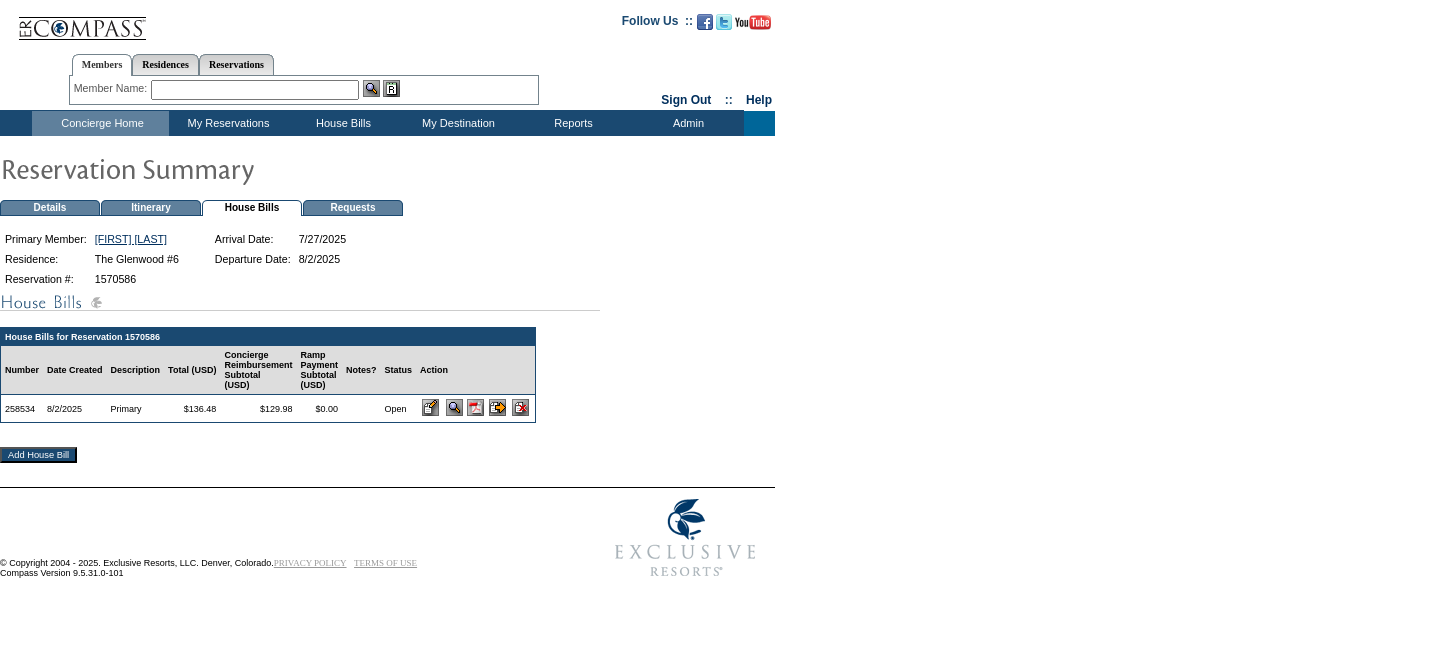 scroll, scrollTop: 0, scrollLeft: 0, axis: both 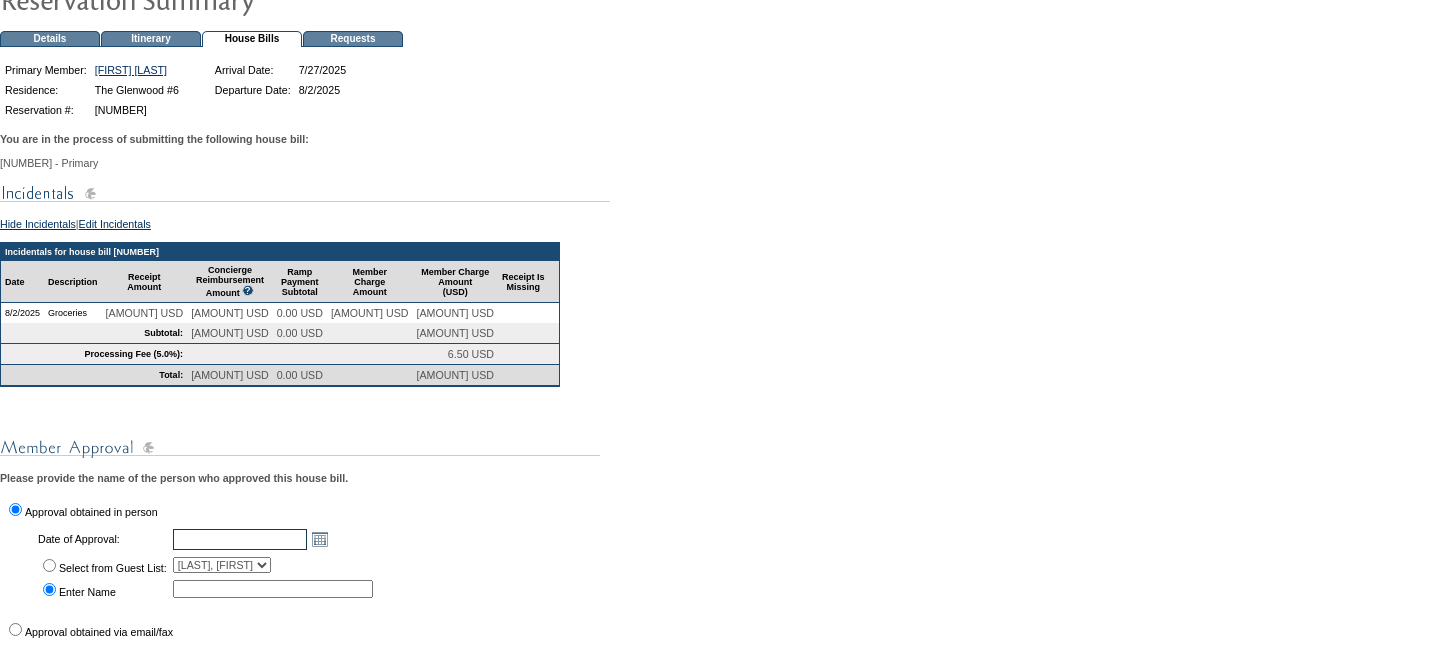 click at bounding box center (240, 539) 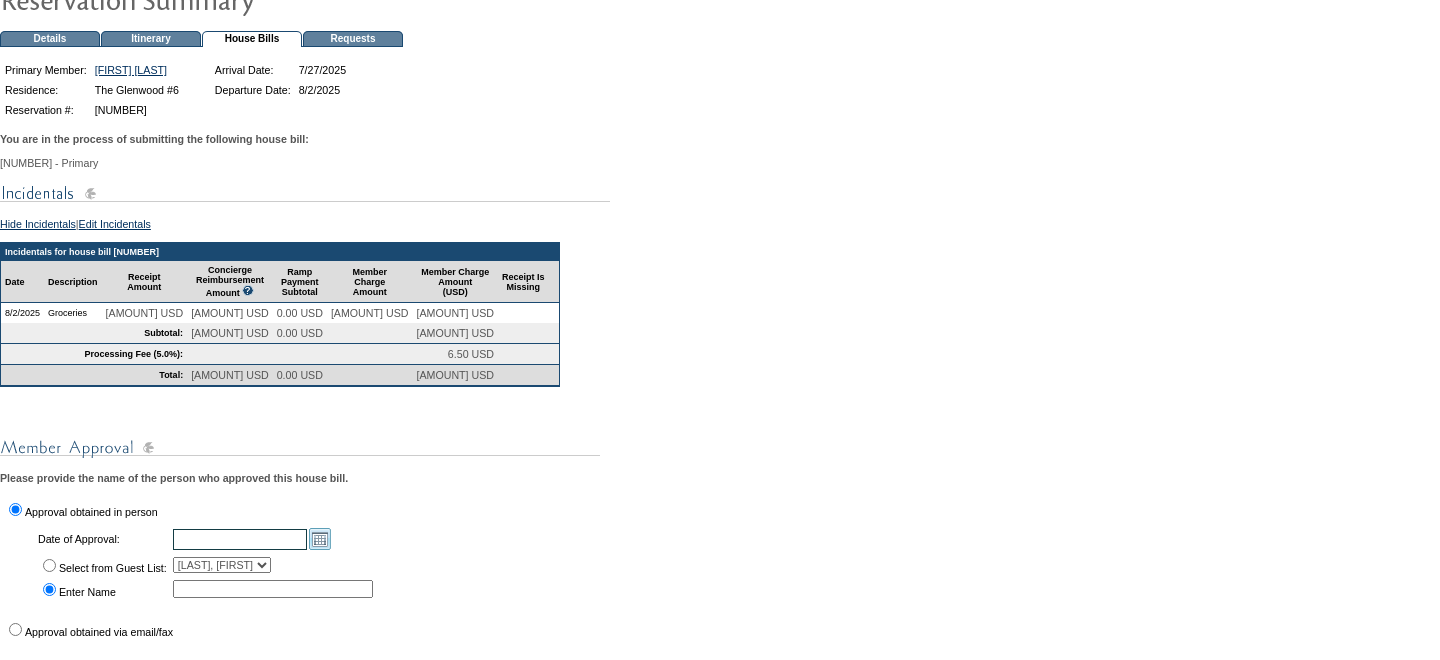 click on "Open the calendar popup." at bounding box center (320, 539) 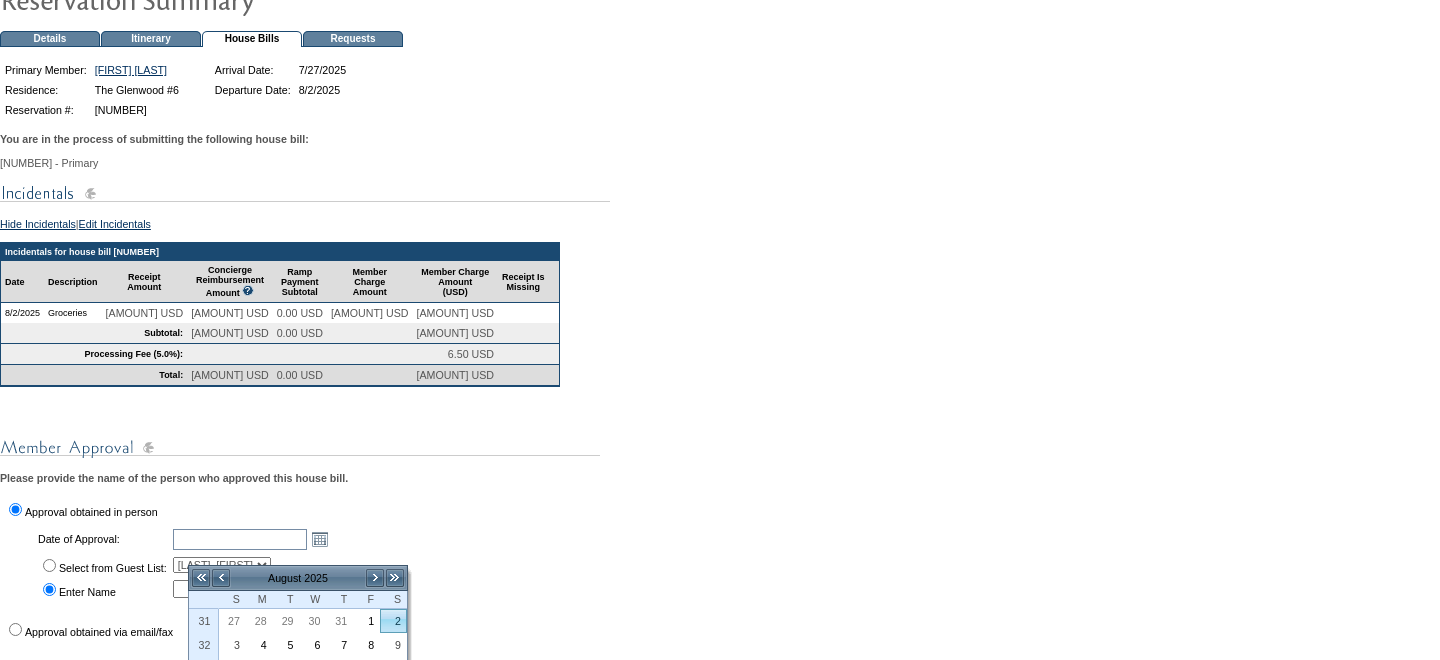 click on "2" at bounding box center (393, 621) 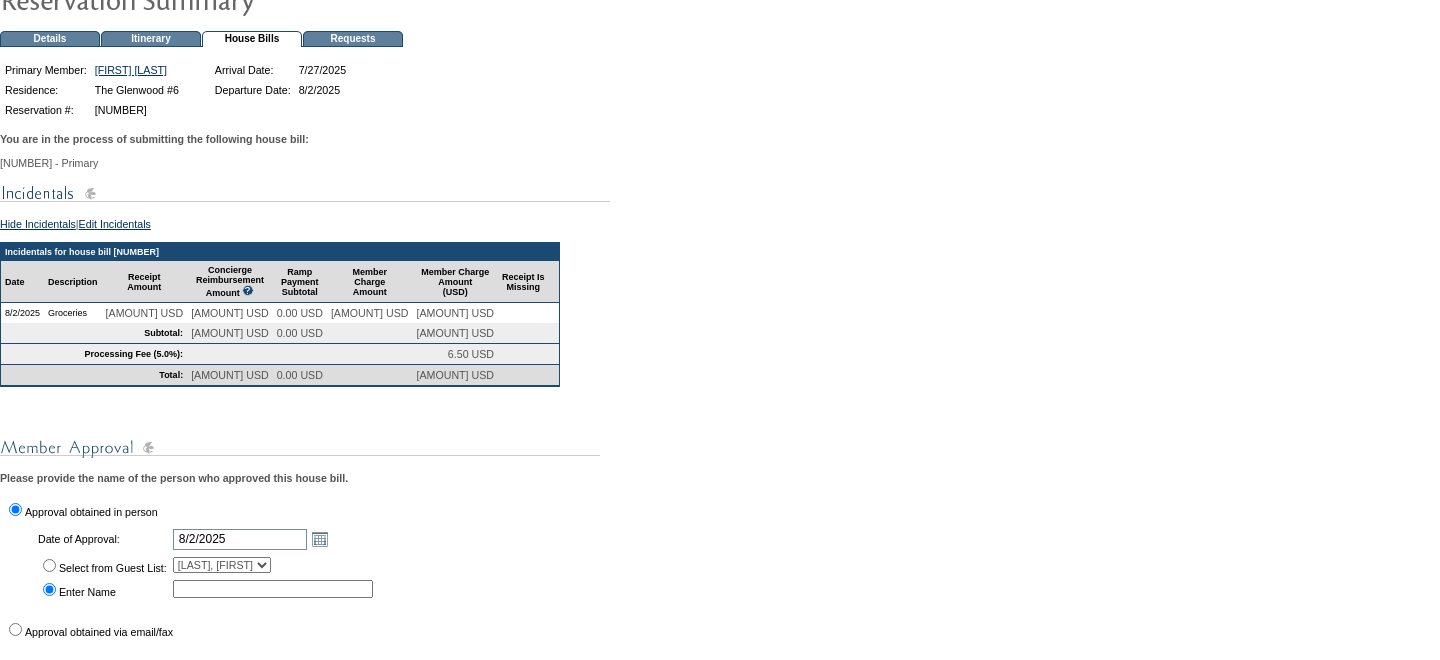 click at bounding box center (273, 589) 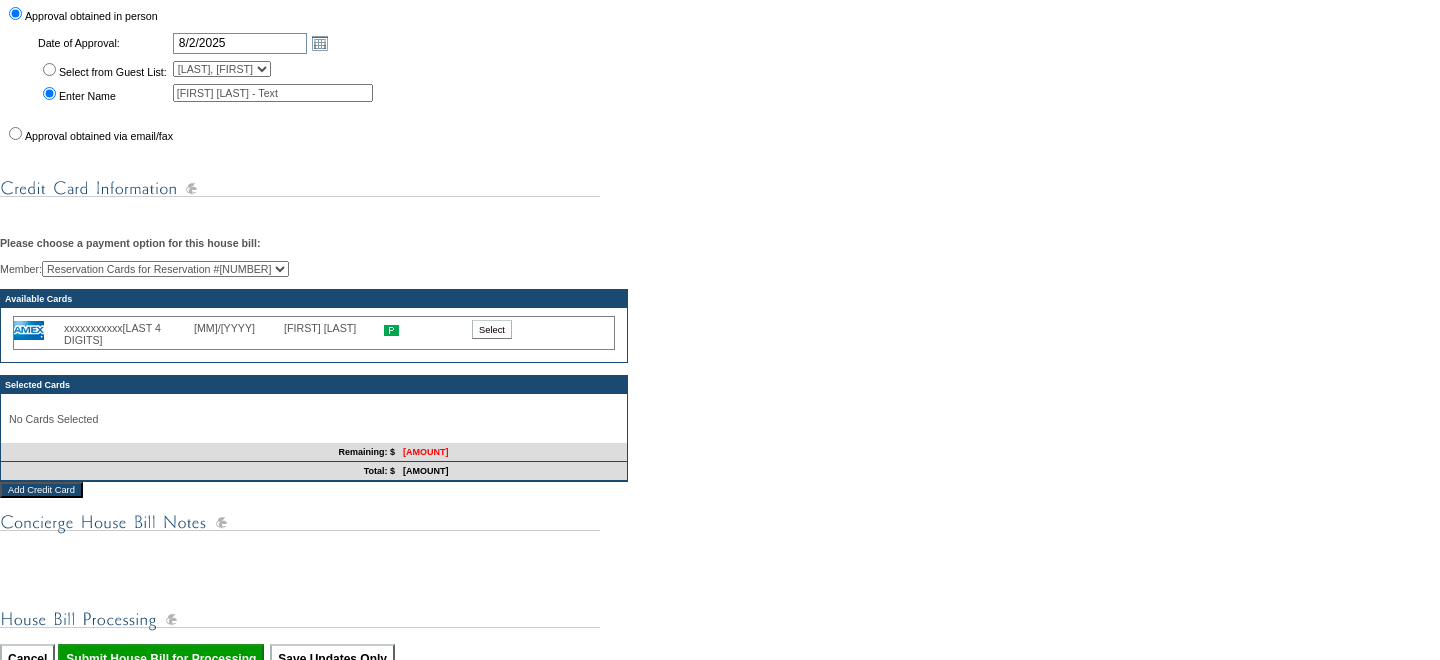 scroll, scrollTop: 667, scrollLeft: 0, axis: vertical 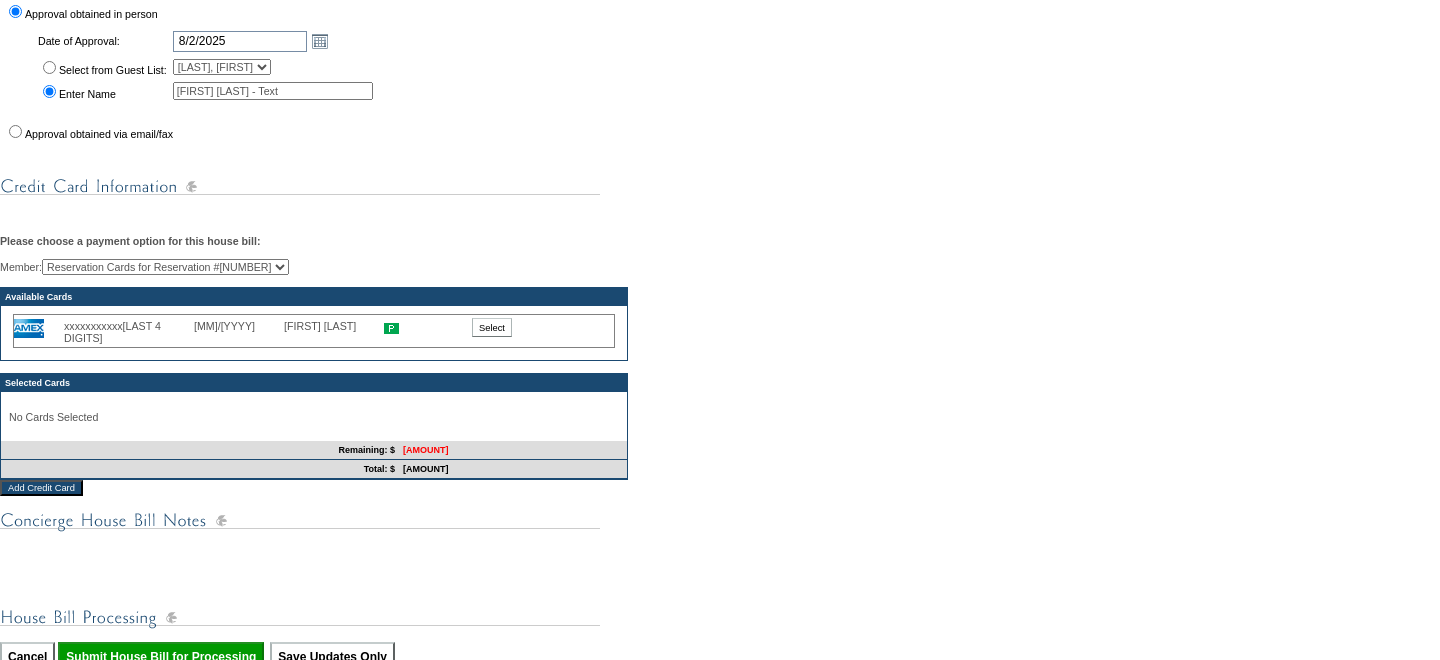 type on "Elizabeth King- Text" 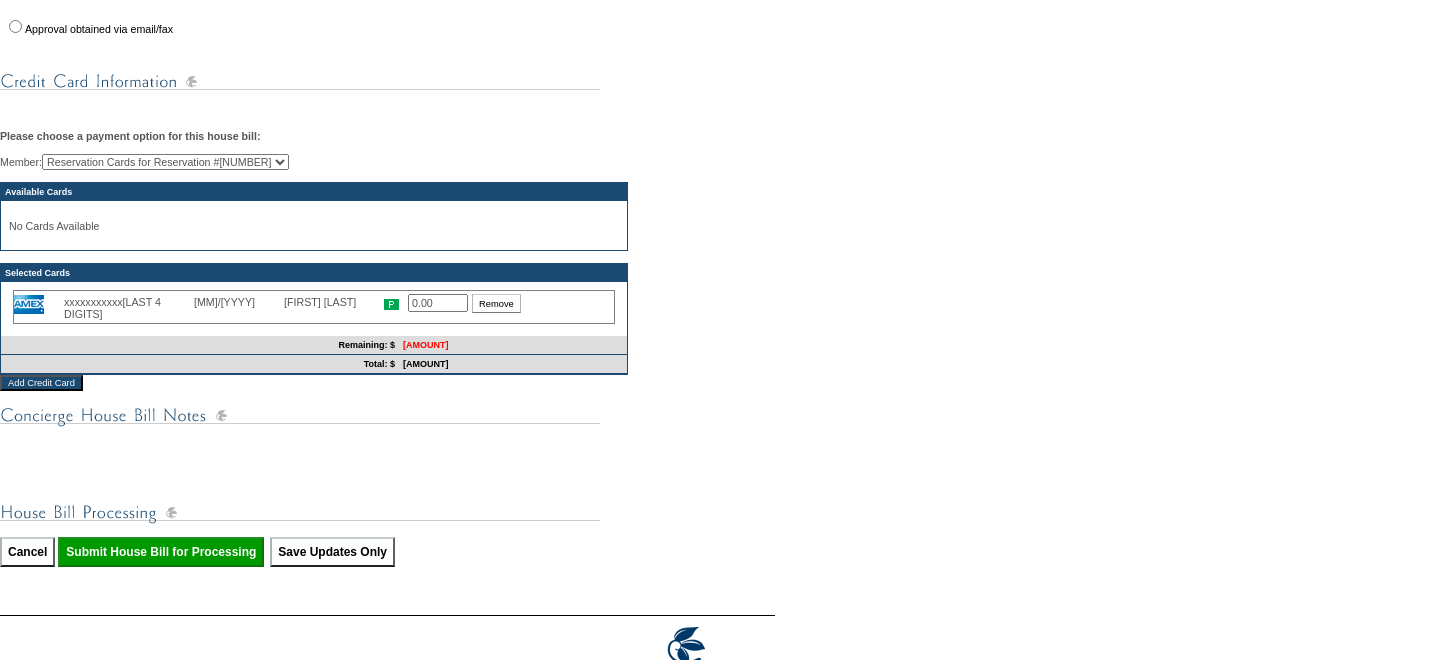 scroll, scrollTop: 849, scrollLeft: 0, axis: vertical 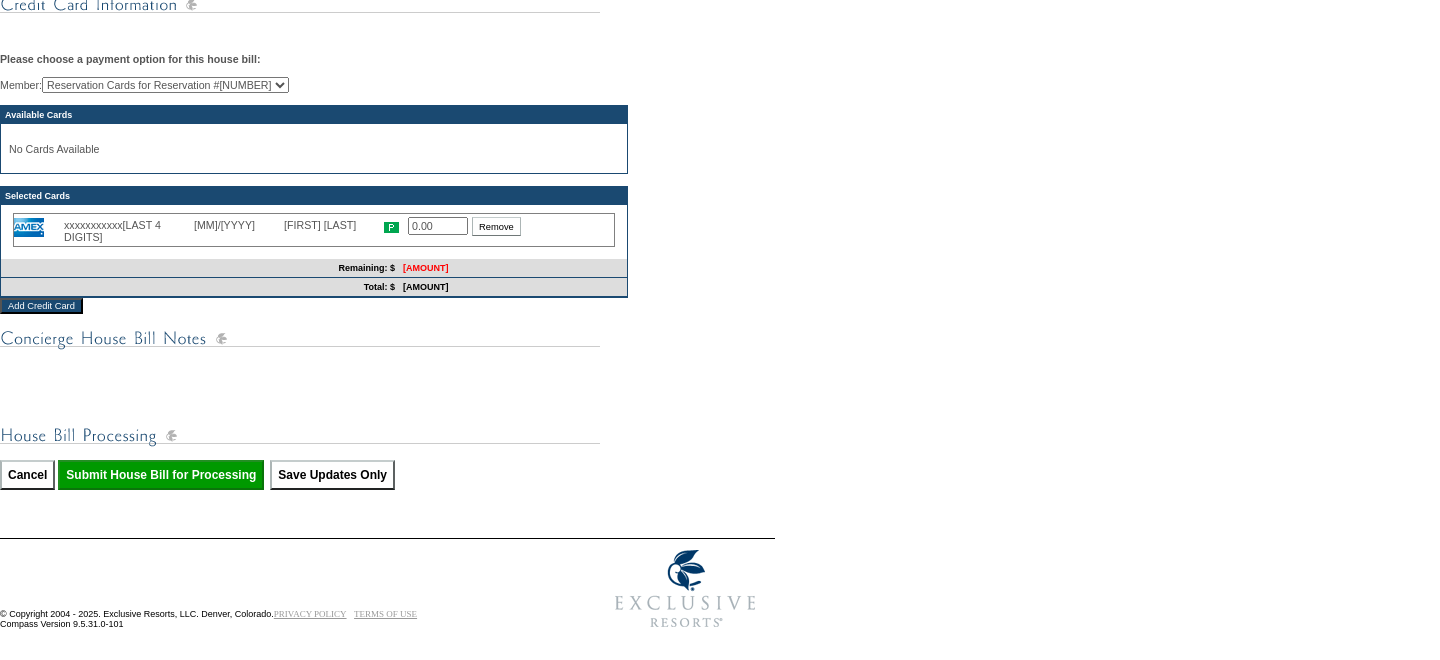 click on "0.00" at bounding box center (438, 226) 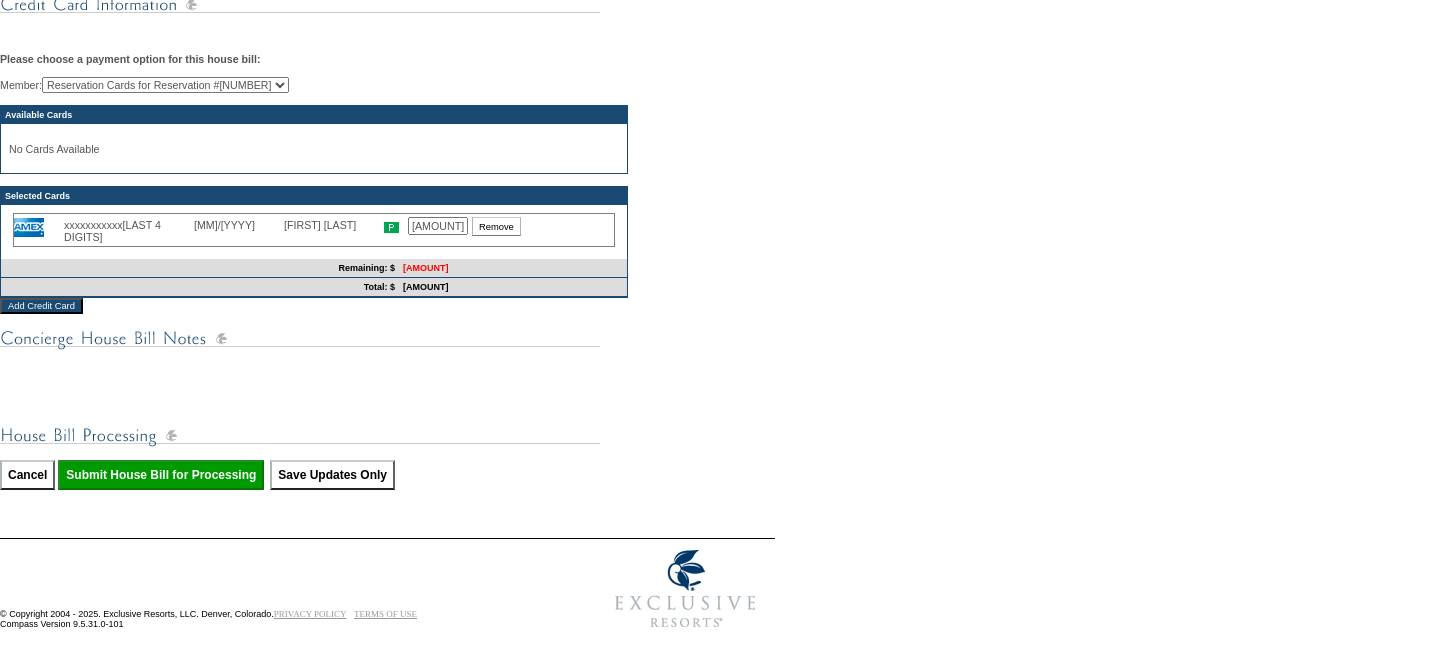 type on "136.48" 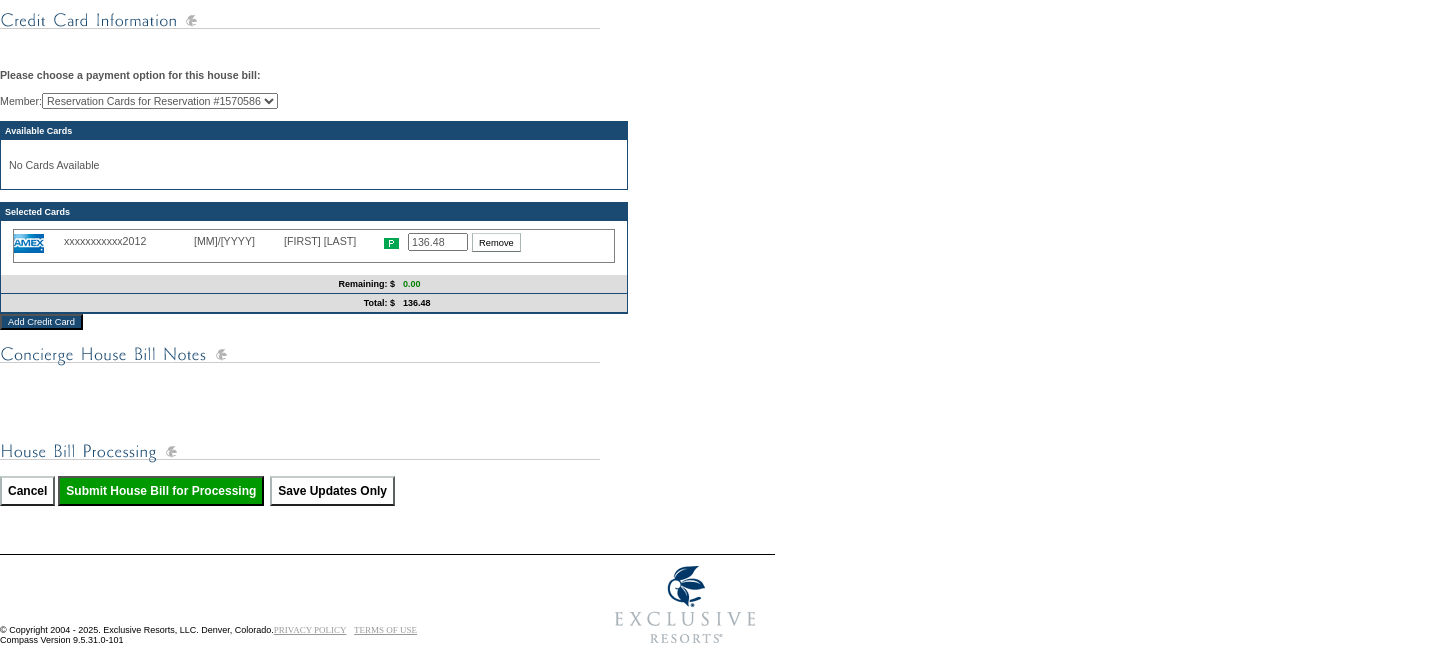scroll, scrollTop: 913, scrollLeft: 0, axis: vertical 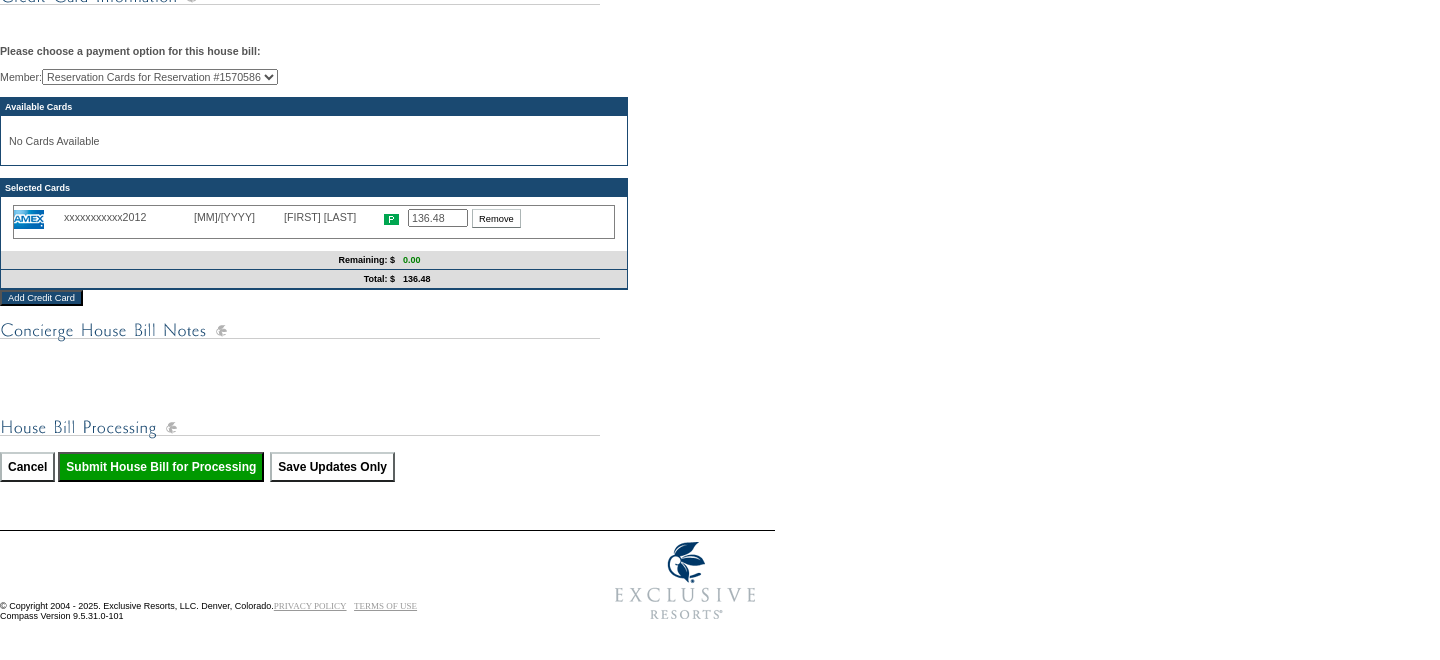 click on "Submit House Bill for Processing" at bounding box center [161, 467] 